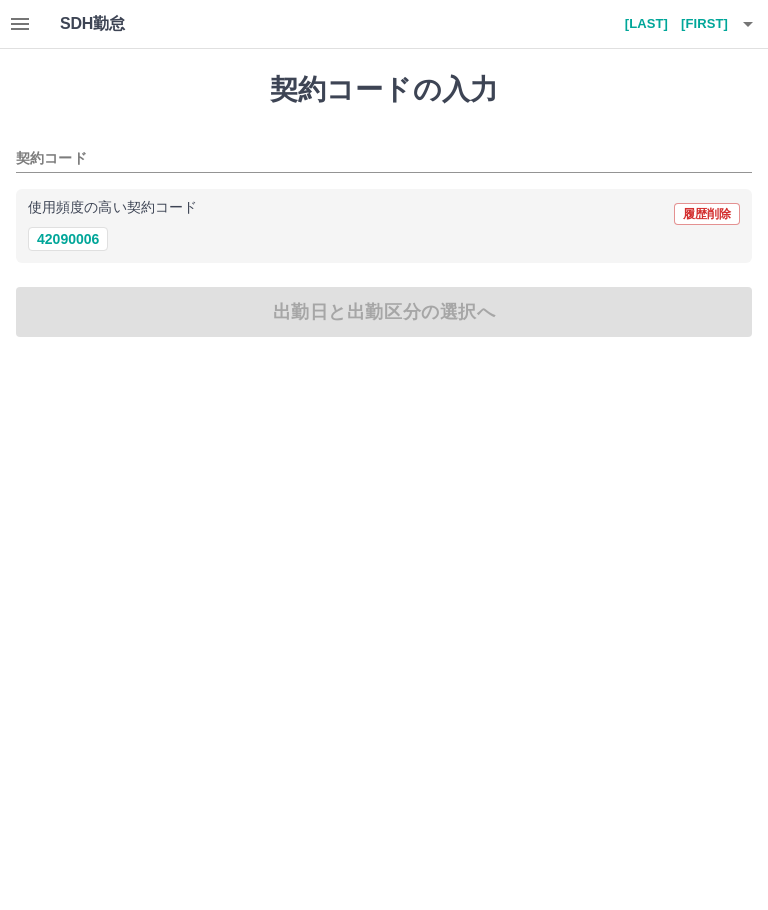 scroll, scrollTop: 0, scrollLeft: 0, axis: both 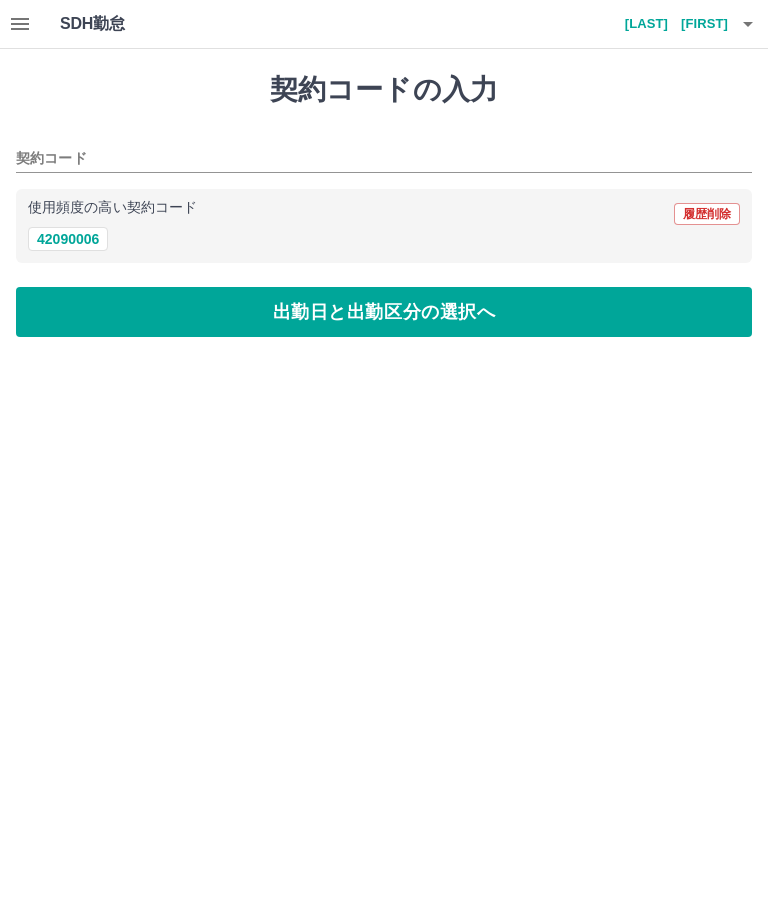 type on "********" 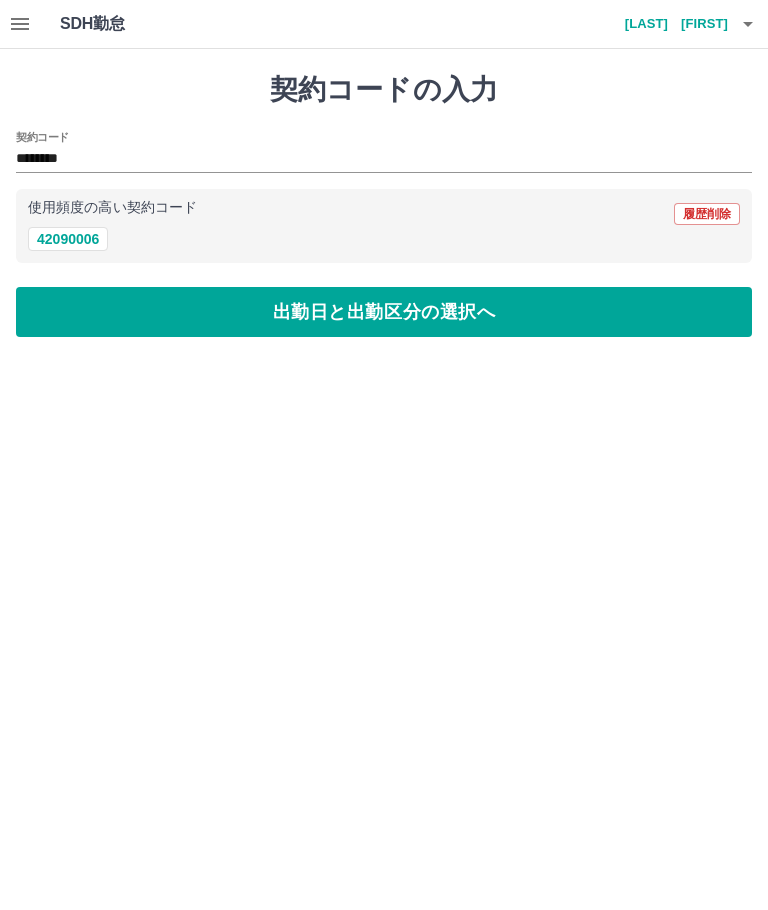 click on "出勤日と出勤区分の選択へ" at bounding box center (384, 312) 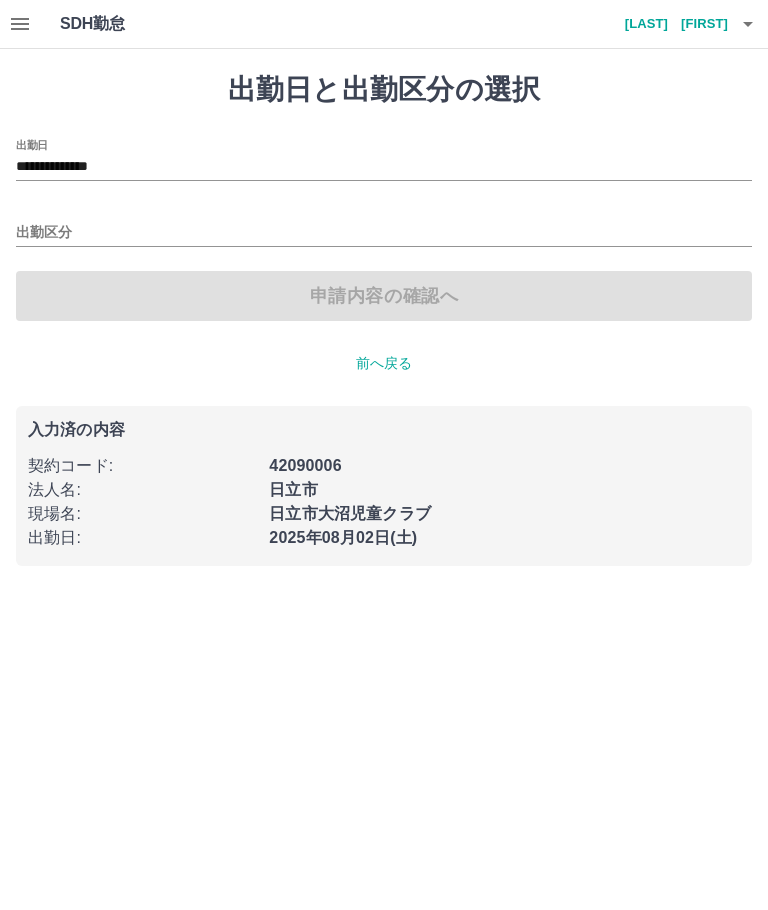 click on "出勤区分" at bounding box center [384, 233] 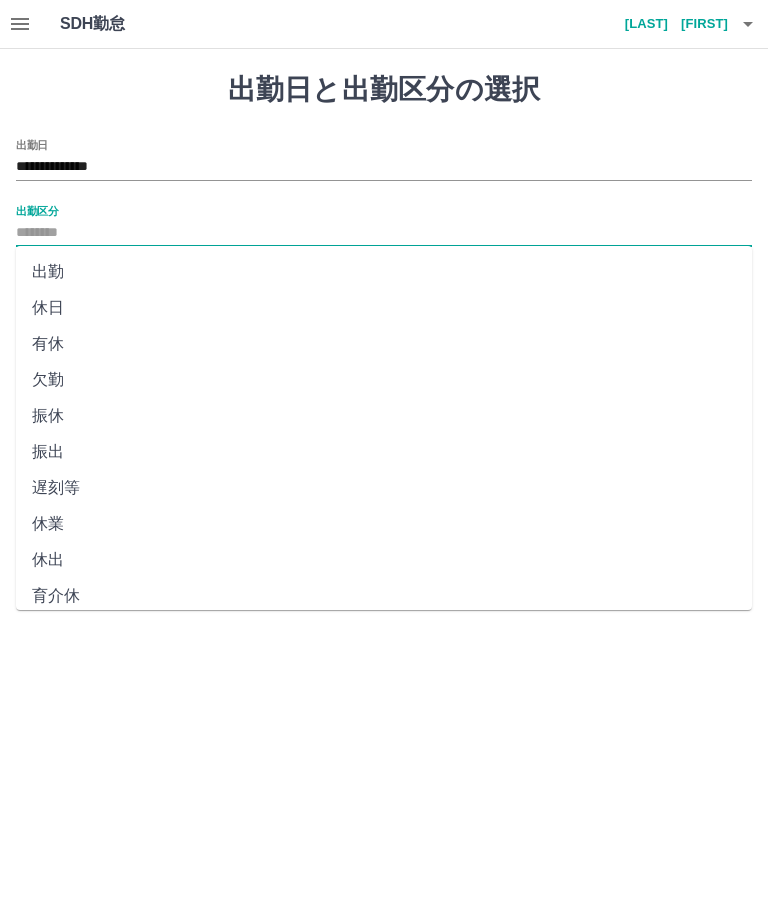 click on "出勤" at bounding box center [384, 272] 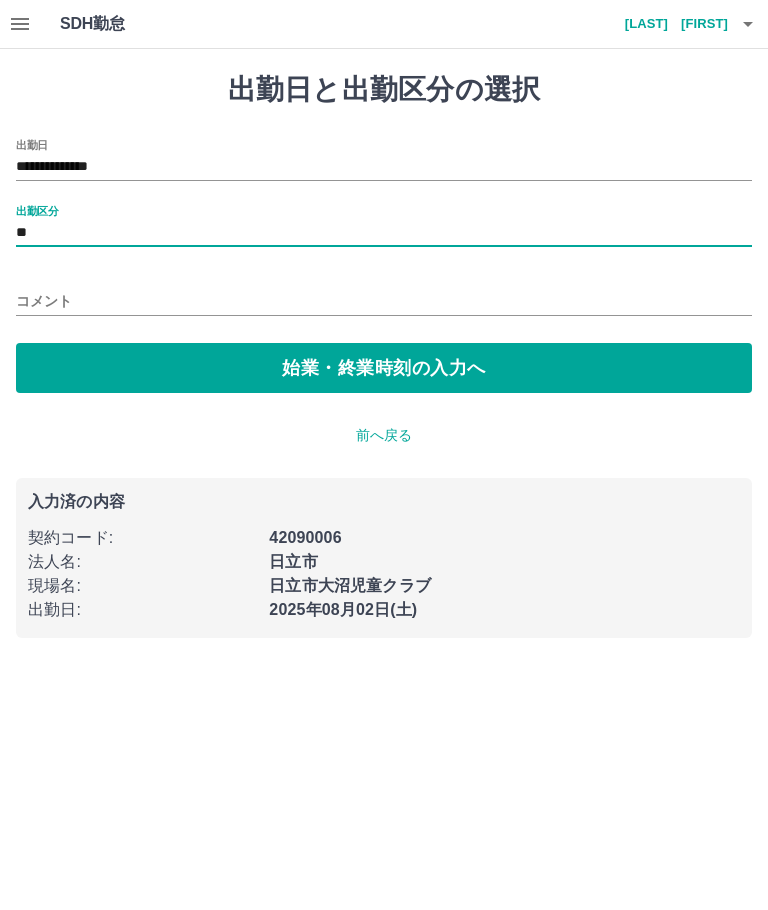 click on "始業・終業時刻の入力へ" at bounding box center [384, 368] 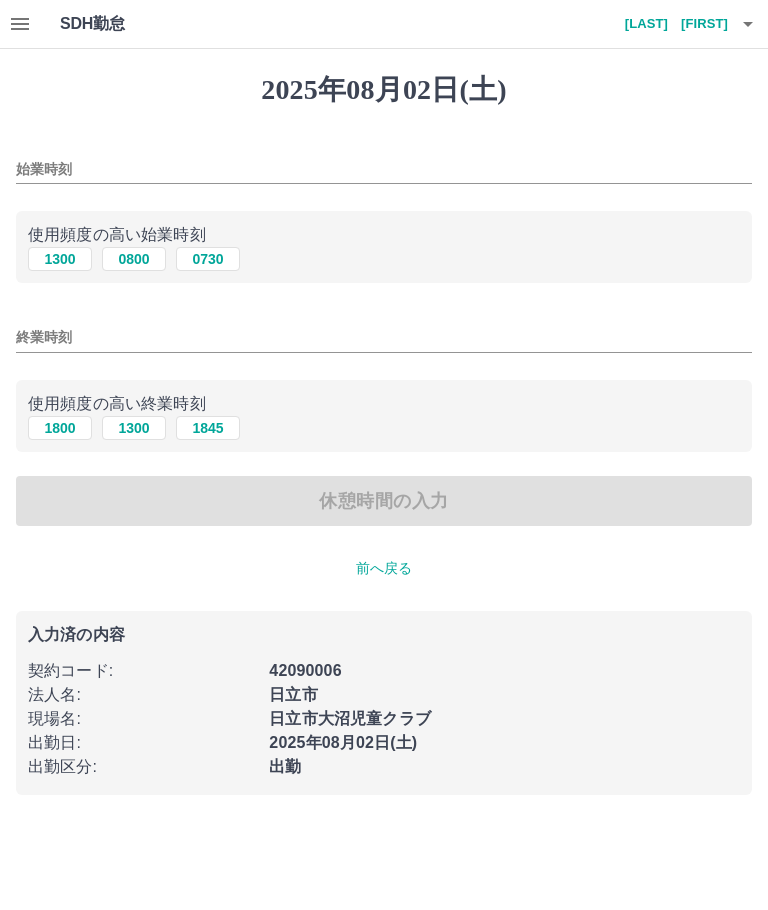 click on "0730" at bounding box center (208, 259) 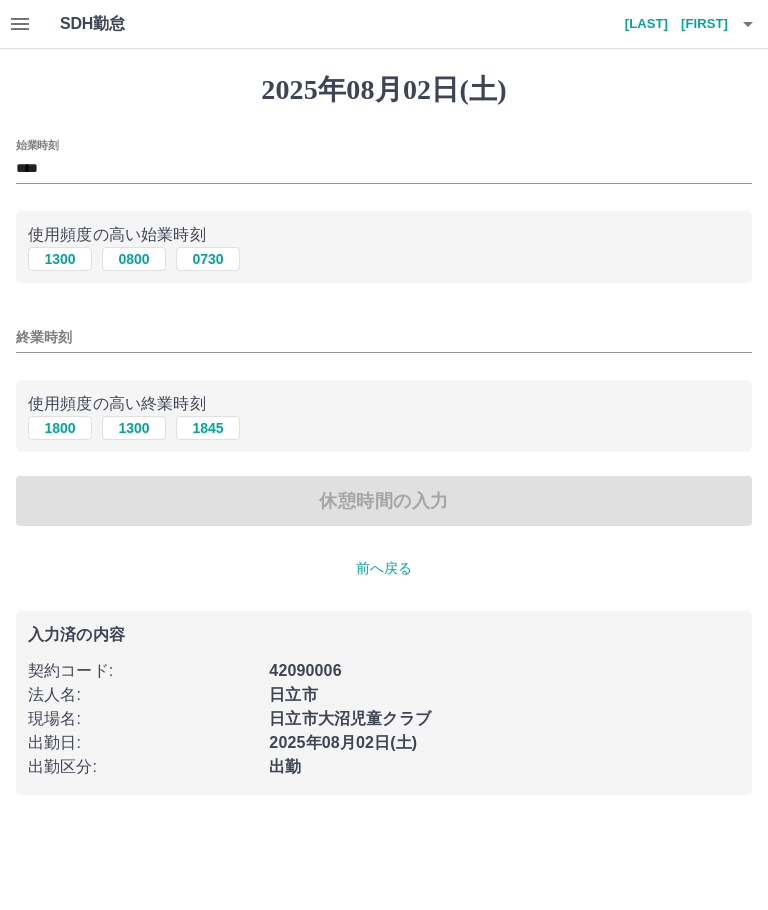 click on "1300" at bounding box center (134, 428) 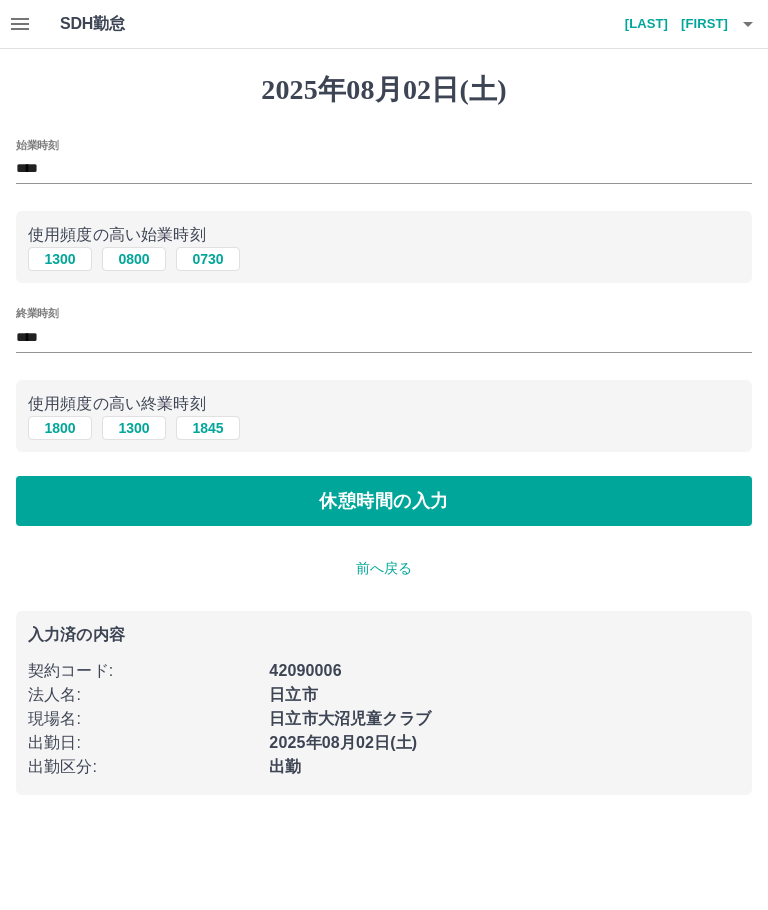 click on "休憩時間の入力" at bounding box center [384, 501] 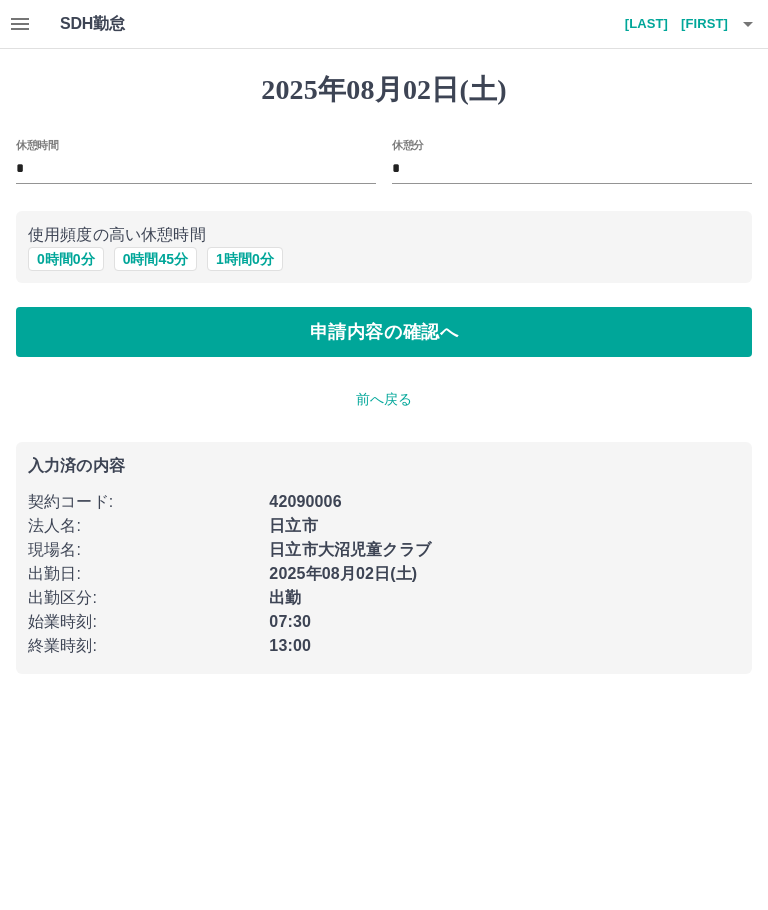click on "申請内容の確認へ" at bounding box center (384, 332) 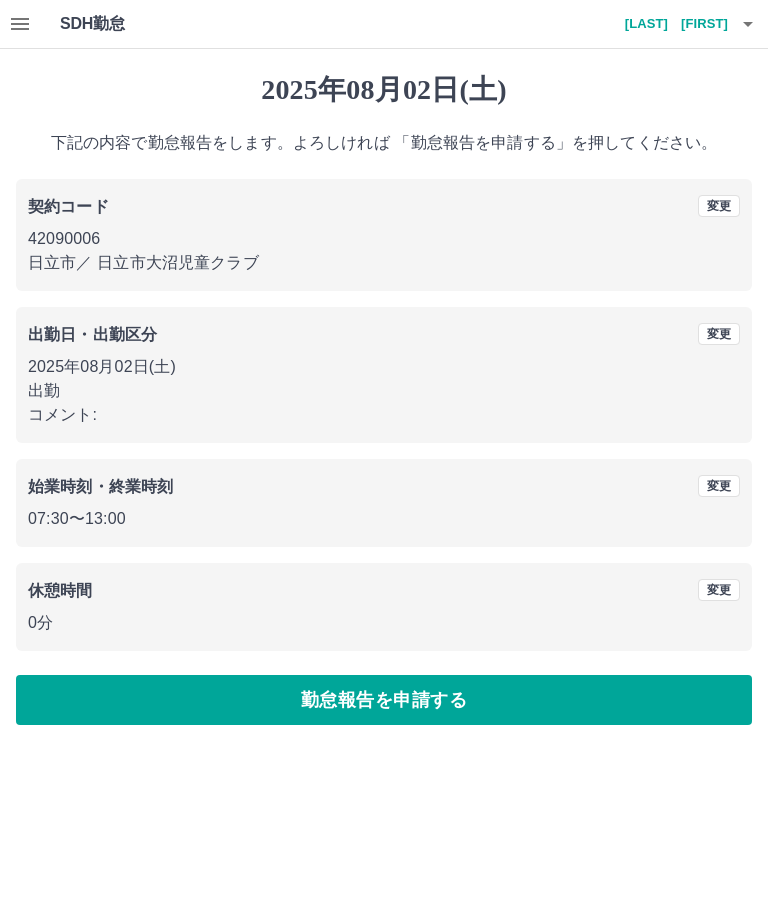 click on "勤怠報告を申請する" at bounding box center (384, 700) 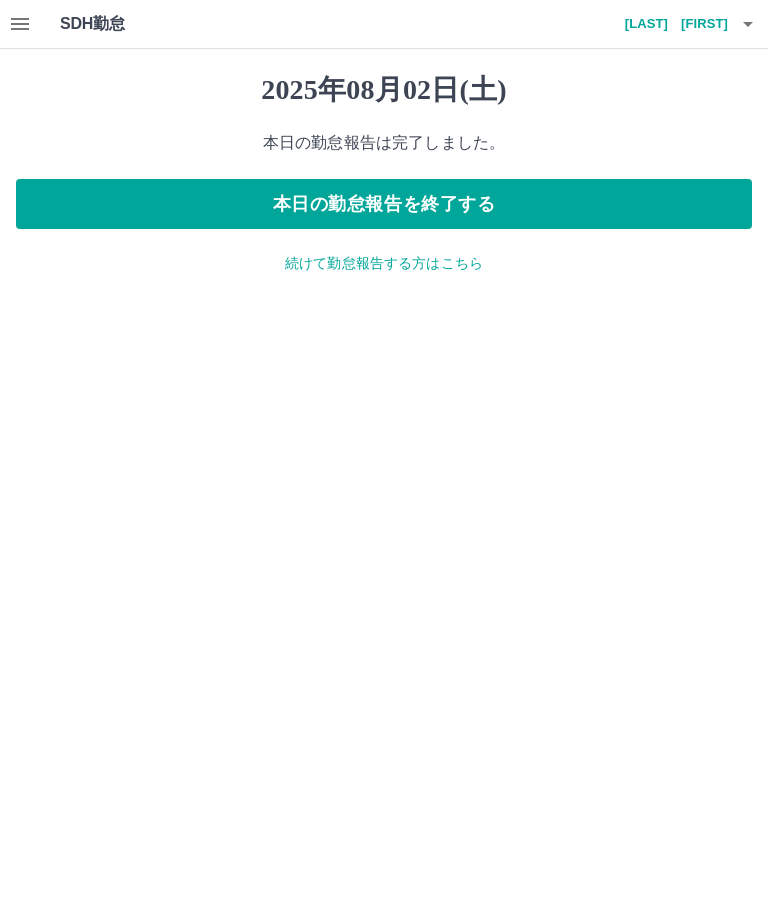 click on "続けて勤怠報告する方はこちら" at bounding box center (384, 263) 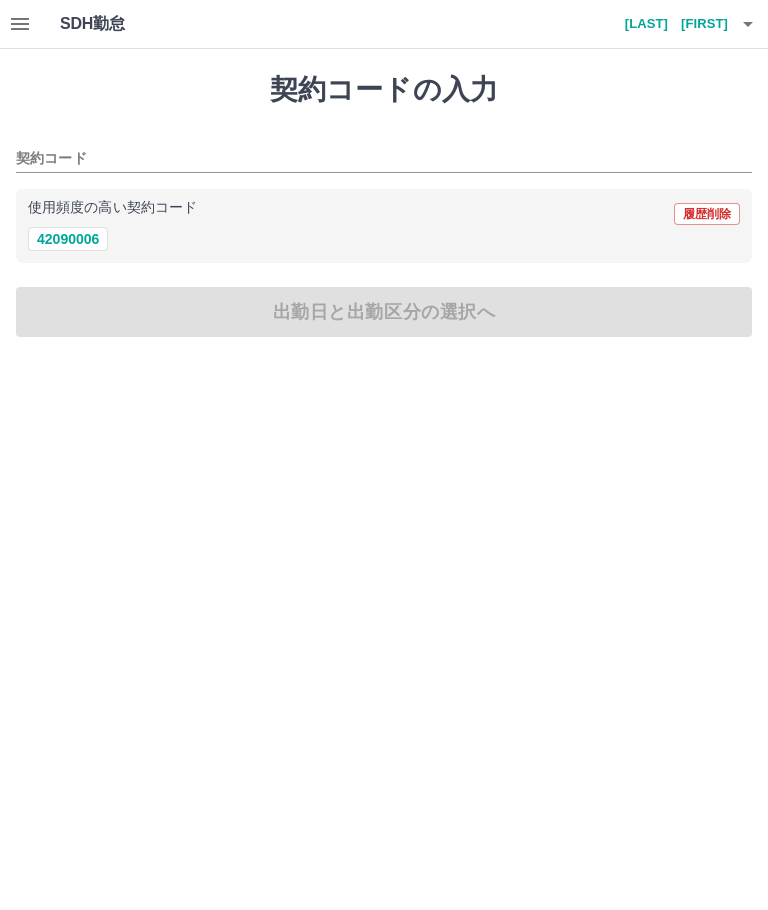 click on "42090006" at bounding box center [68, 239] 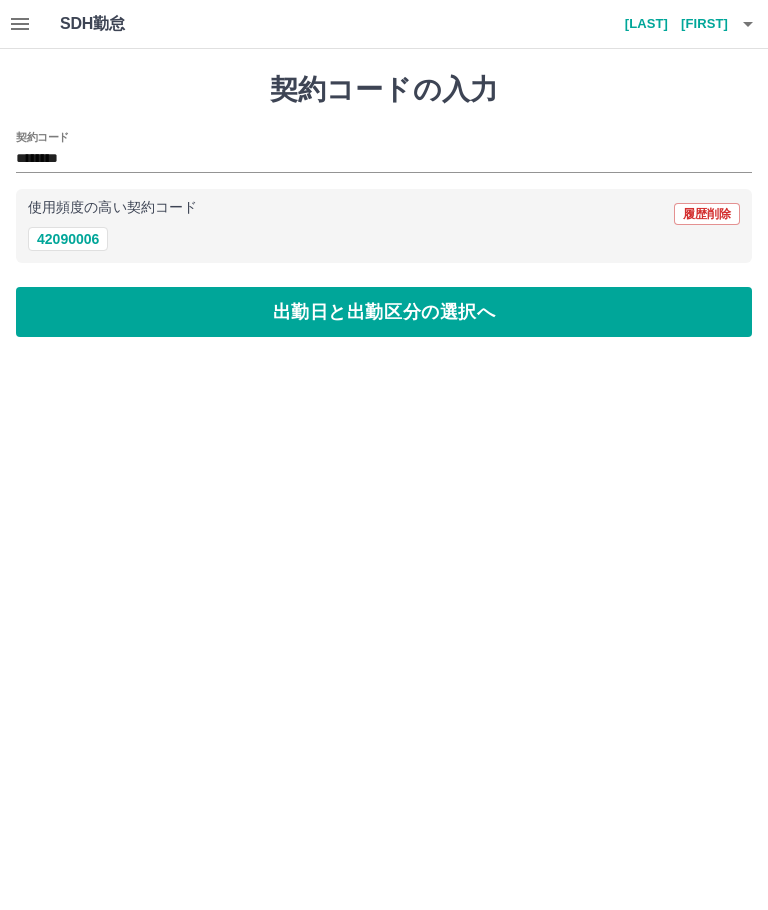click on "出勤日と出勤区分の選択へ" at bounding box center [384, 312] 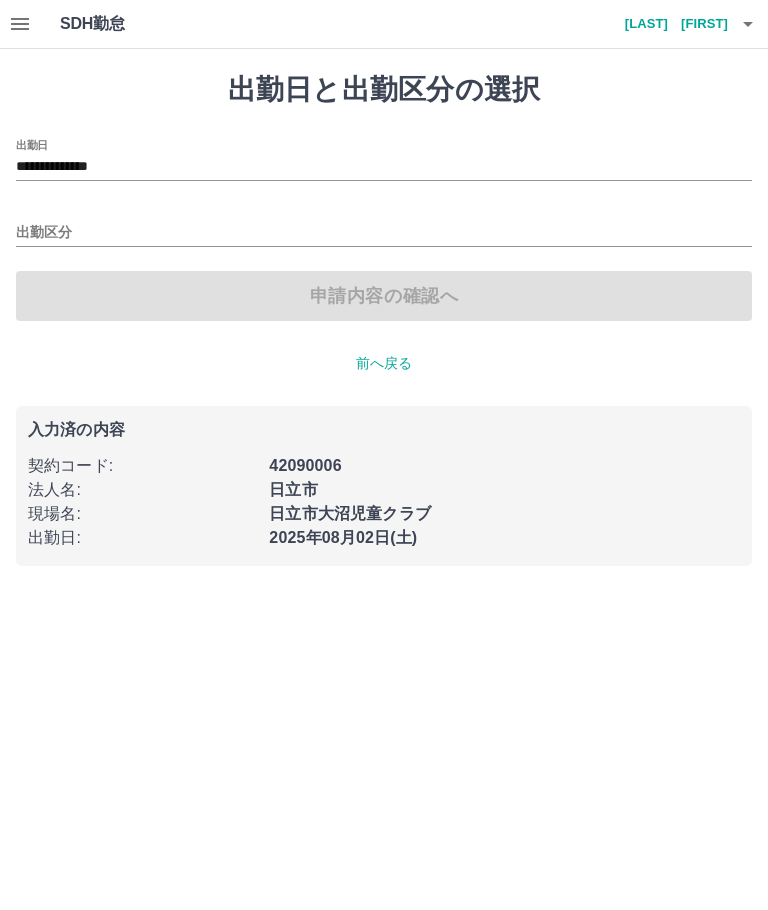 click on "**********" at bounding box center [384, 167] 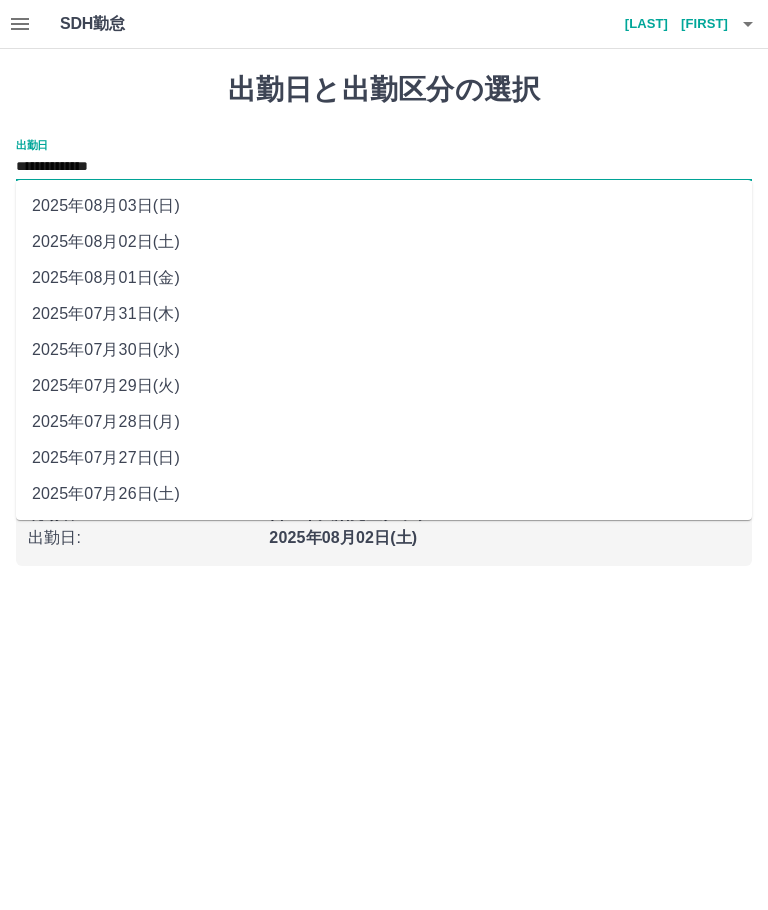 click on "2025年08月01日(金)" at bounding box center (384, 278) 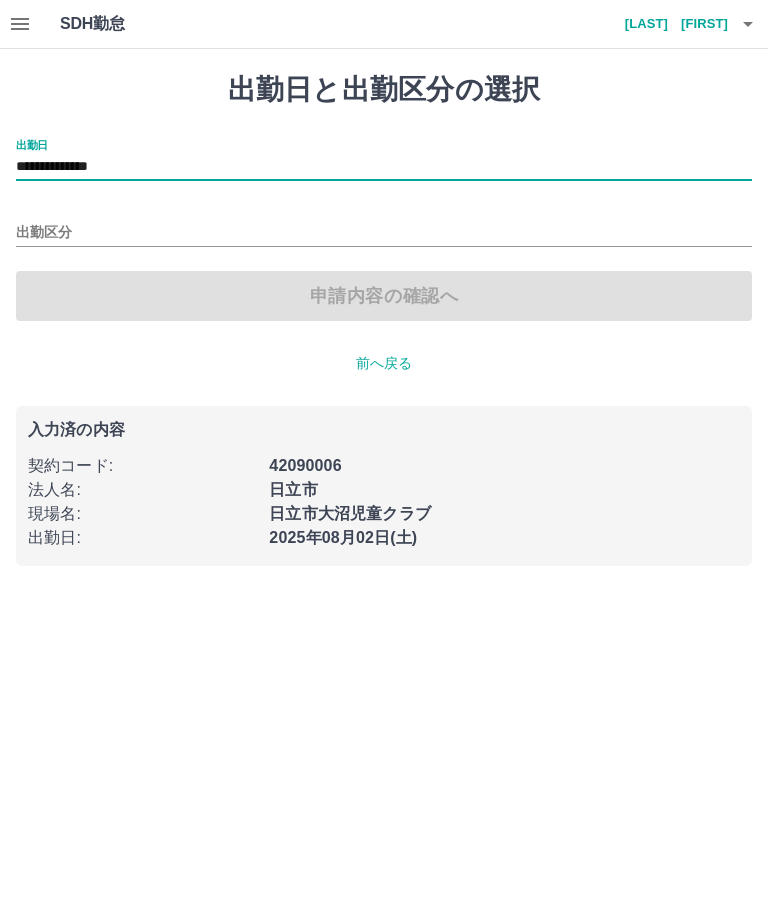 click on "出勤区分" at bounding box center (384, 233) 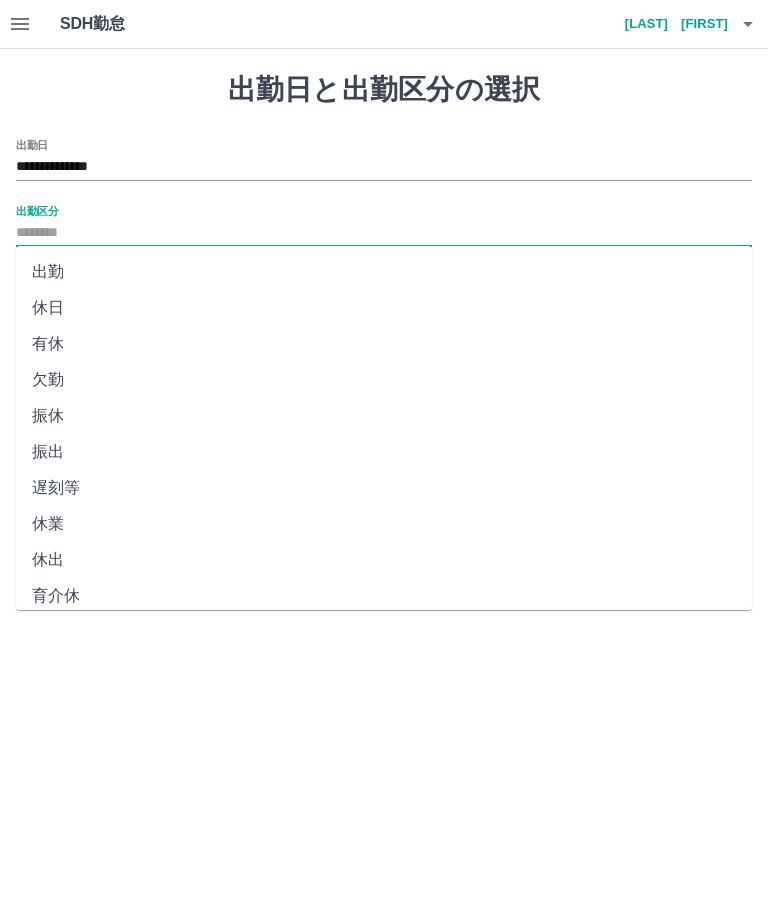click on "出勤" at bounding box center (384, 272) 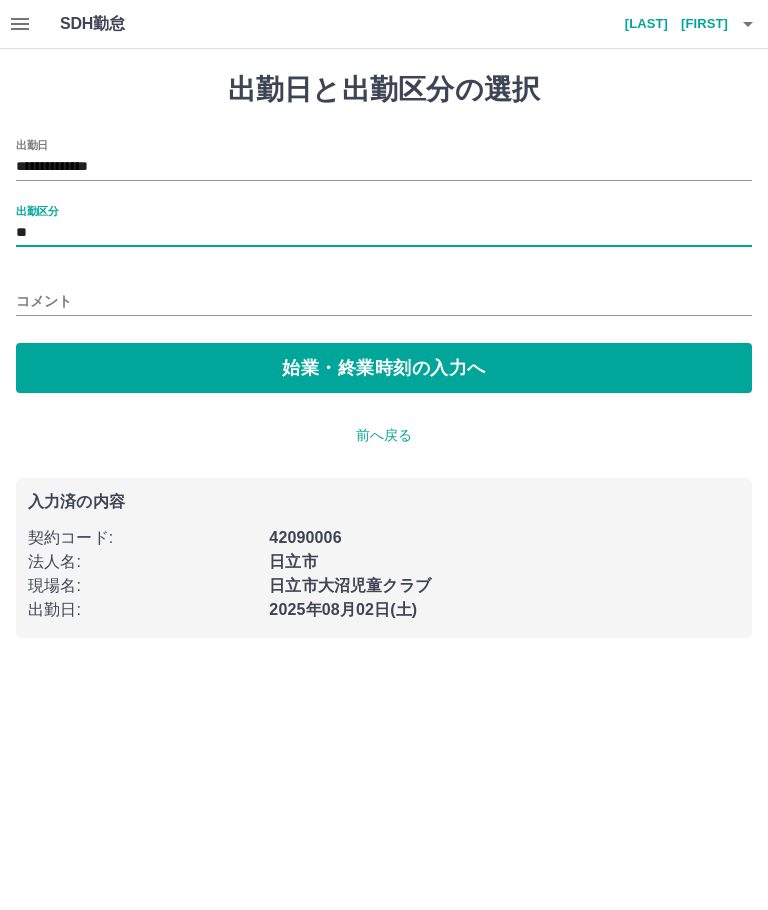 type on "**" 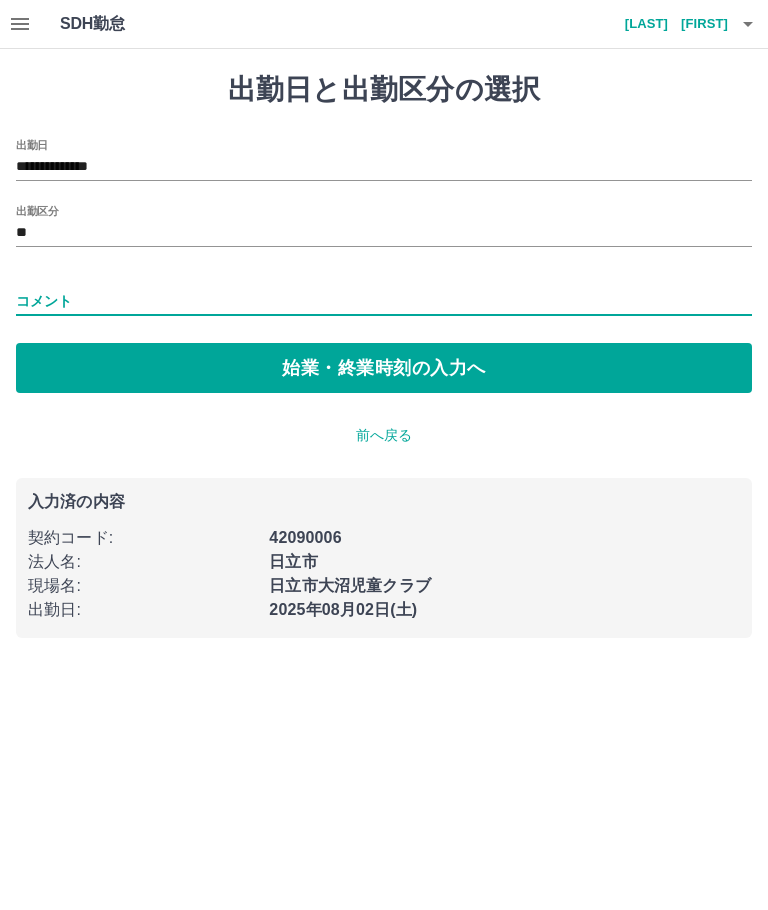 click on "前へ戻る" at bounding box center (384, 435) 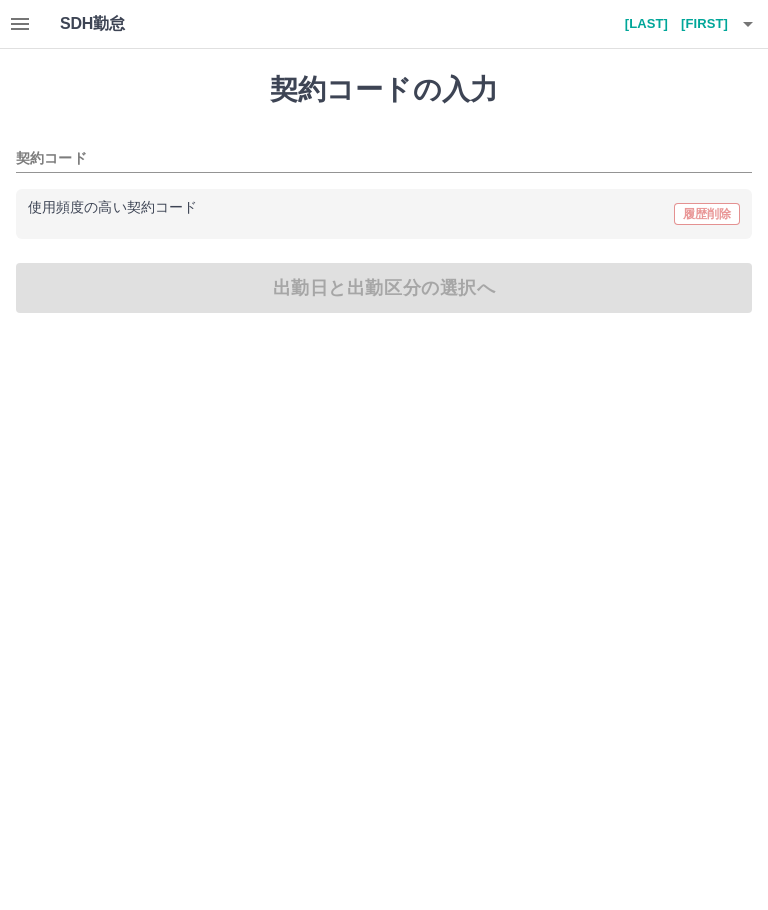 type on "********" 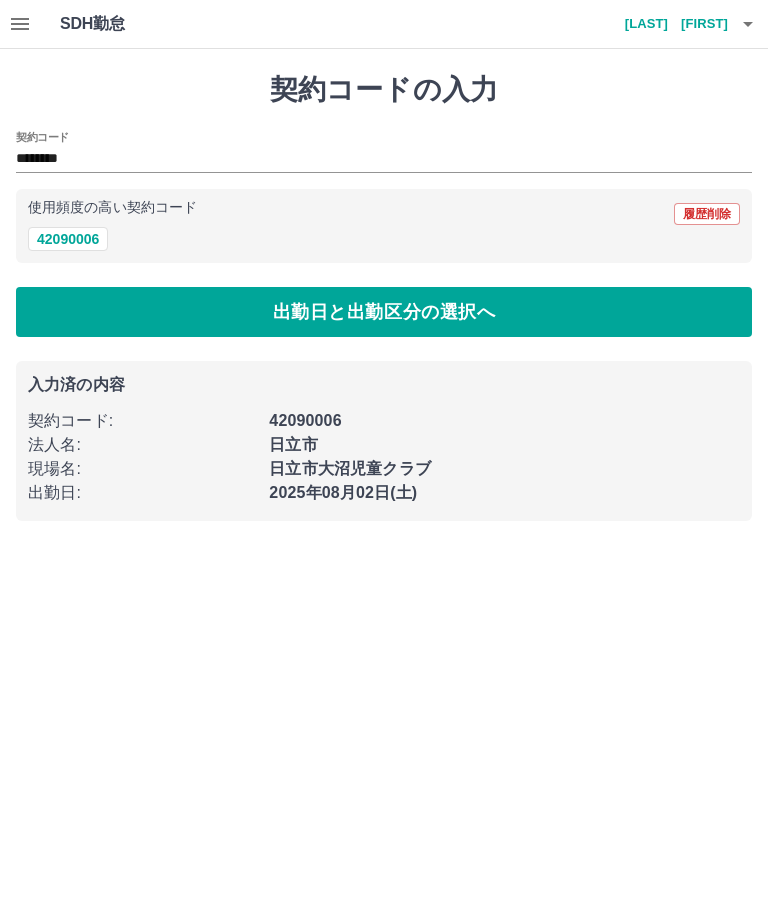 click on "42090006" at bounding box center [68, 239] 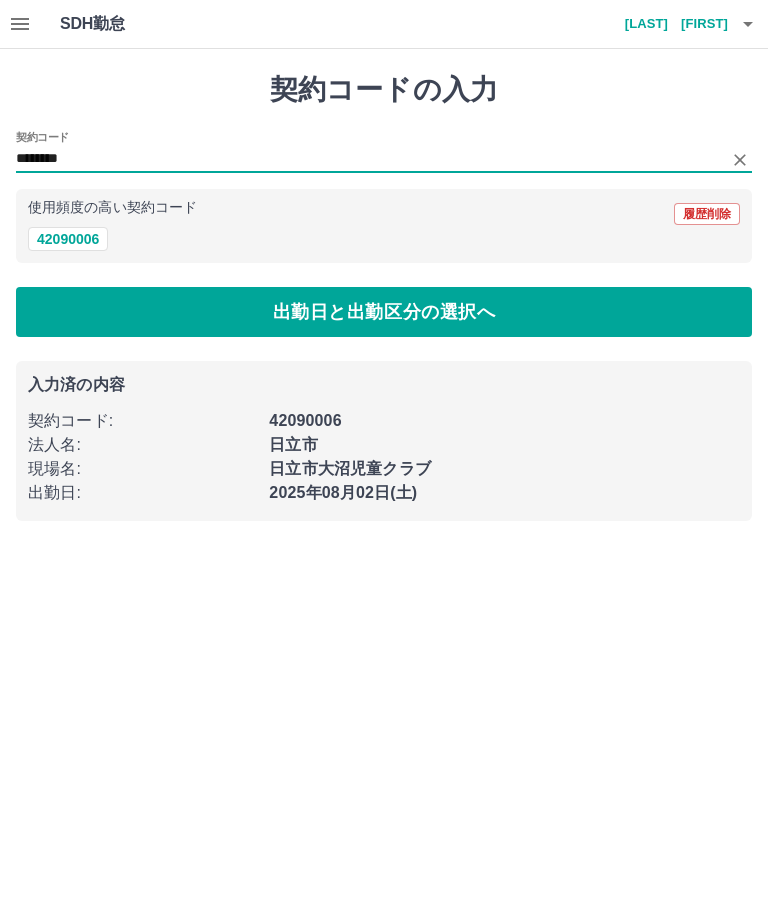 click on "出勤日と出勤区分の選択へ" at bounding box center (384, 312) 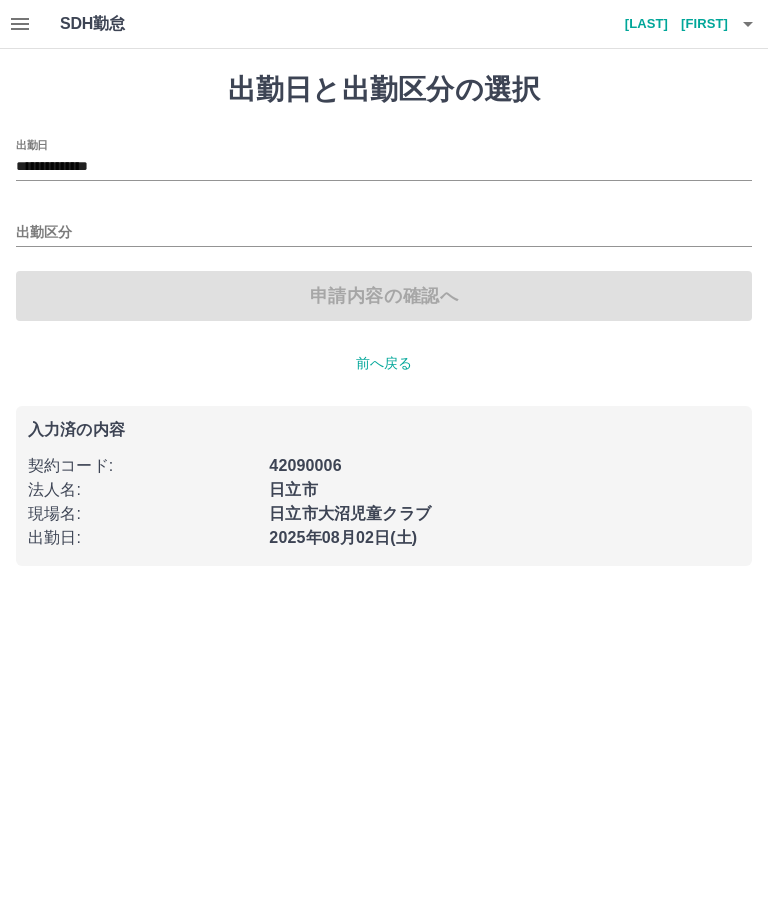 click on "出勤区分" at bounding box center [384, 233] 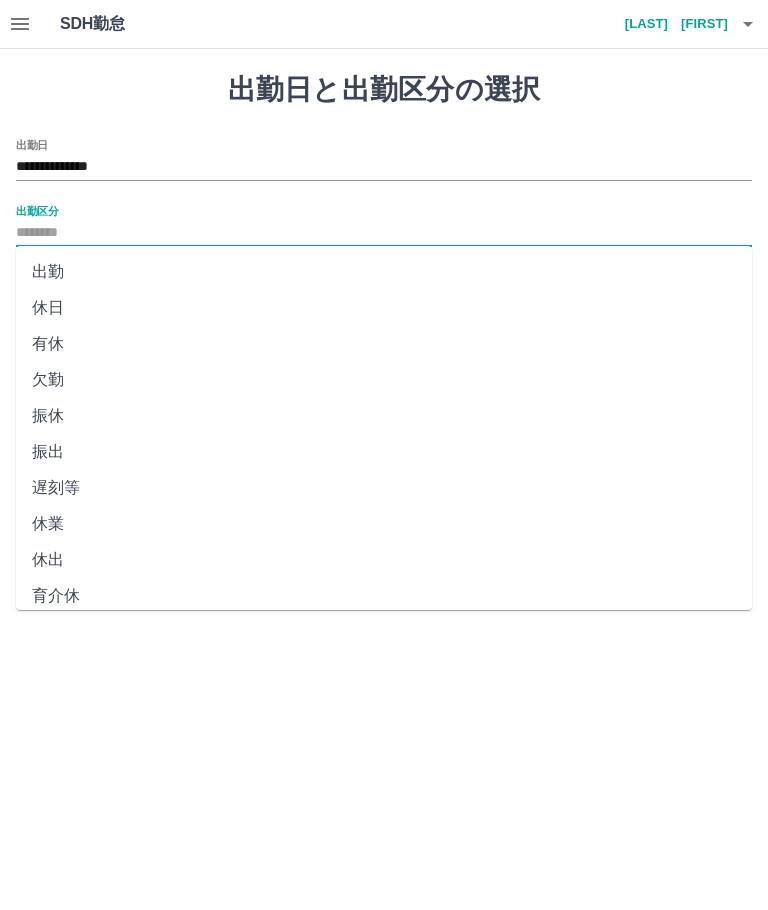 click on "有休" at bounding box center [384, 344] 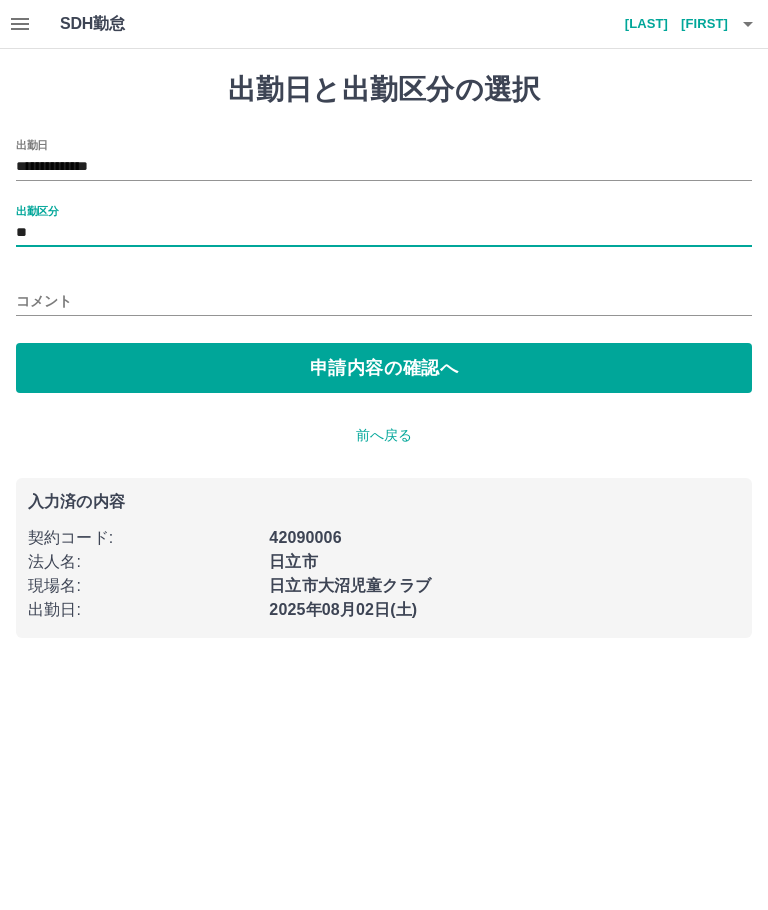click on "コメント" at bounding box center [384, 301] 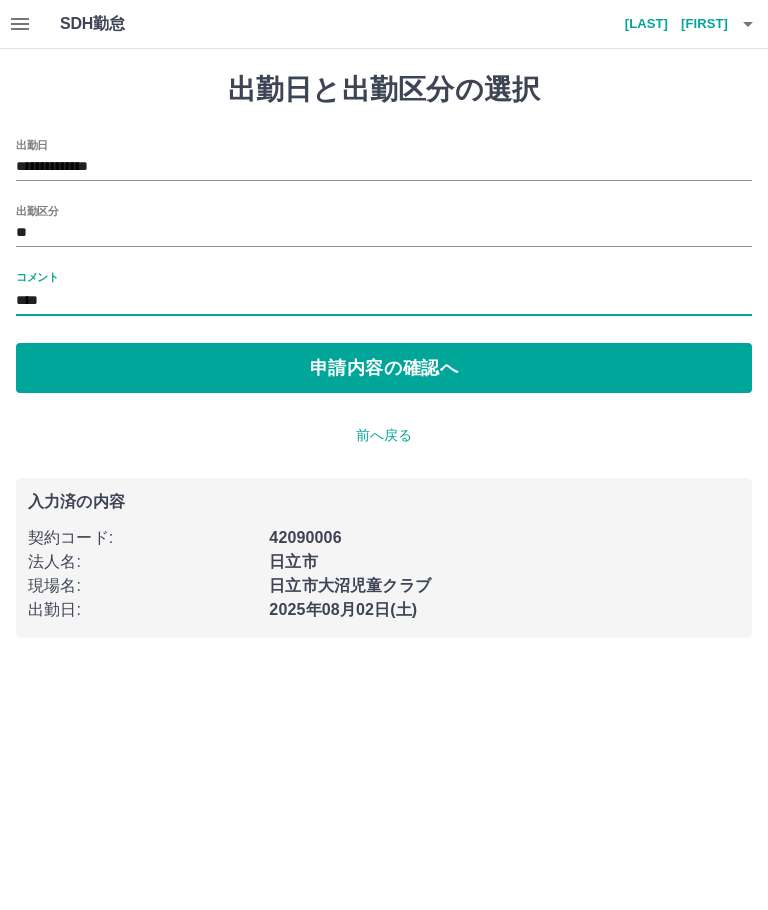 type on "****" 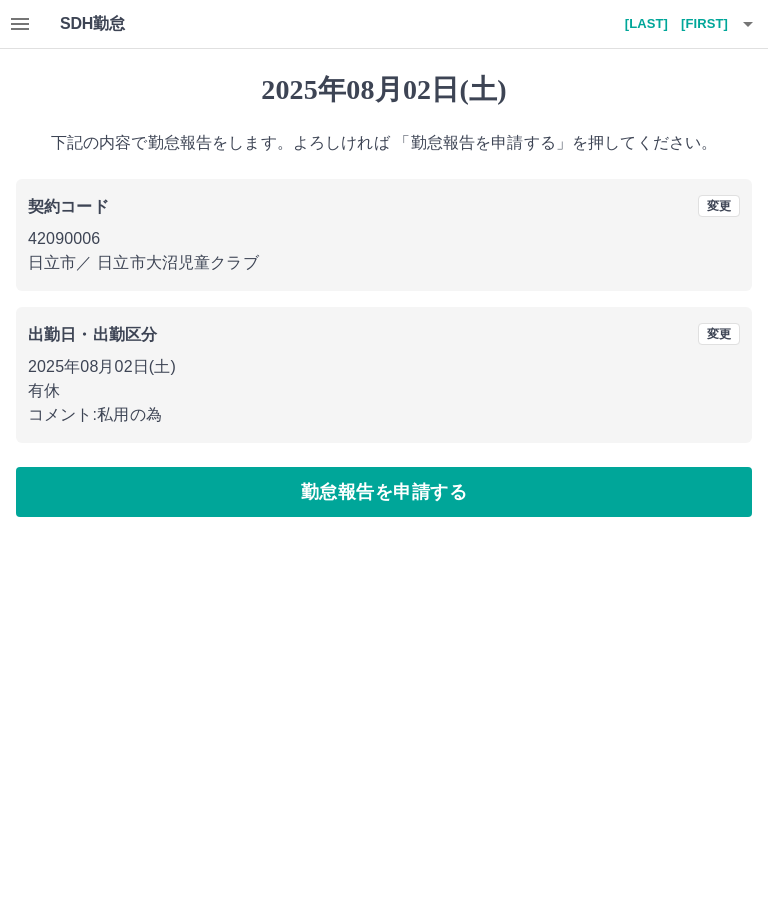 click on "勤怠報告を申請する" at bounding box center (384, 492) 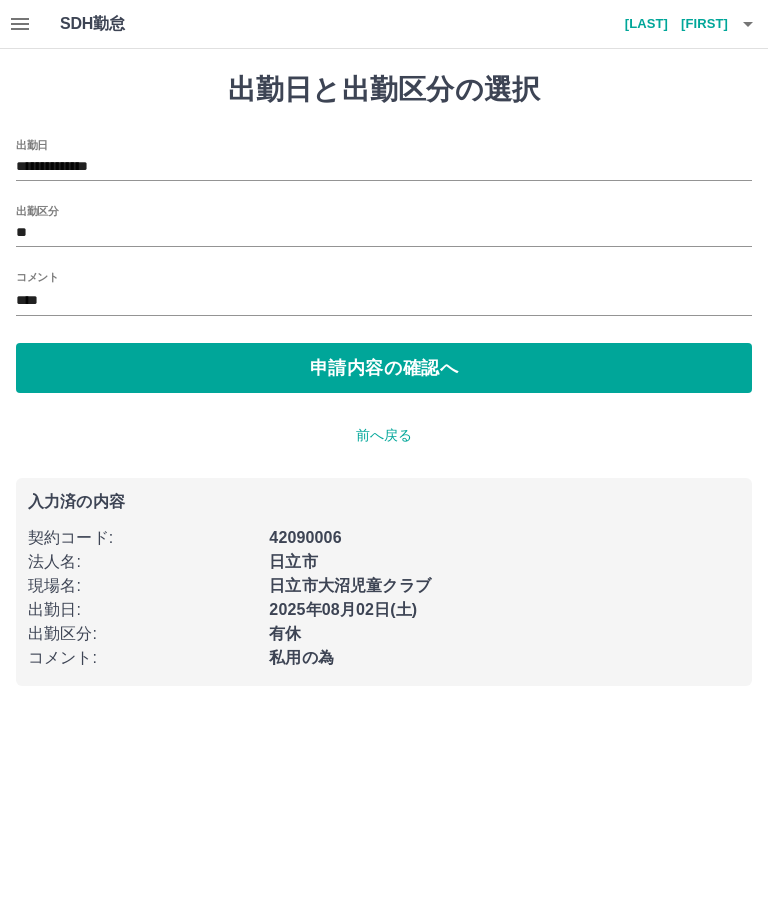 click on "**********" at bounding box center [384, 167] 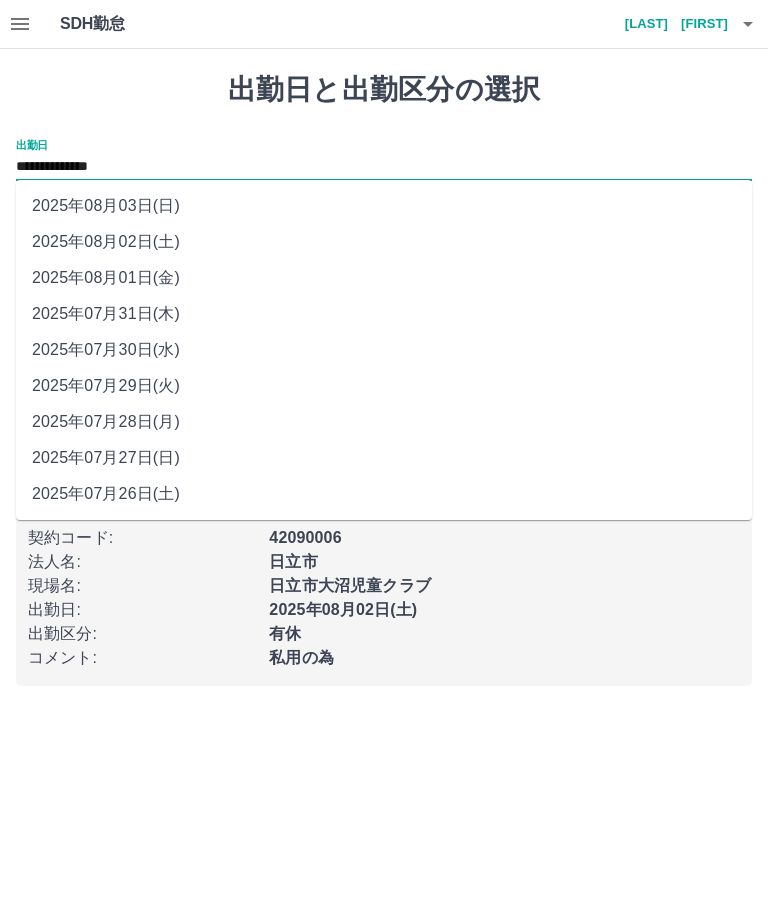 click on "2025年08月01日(金)" at bounding box center (384, 278) 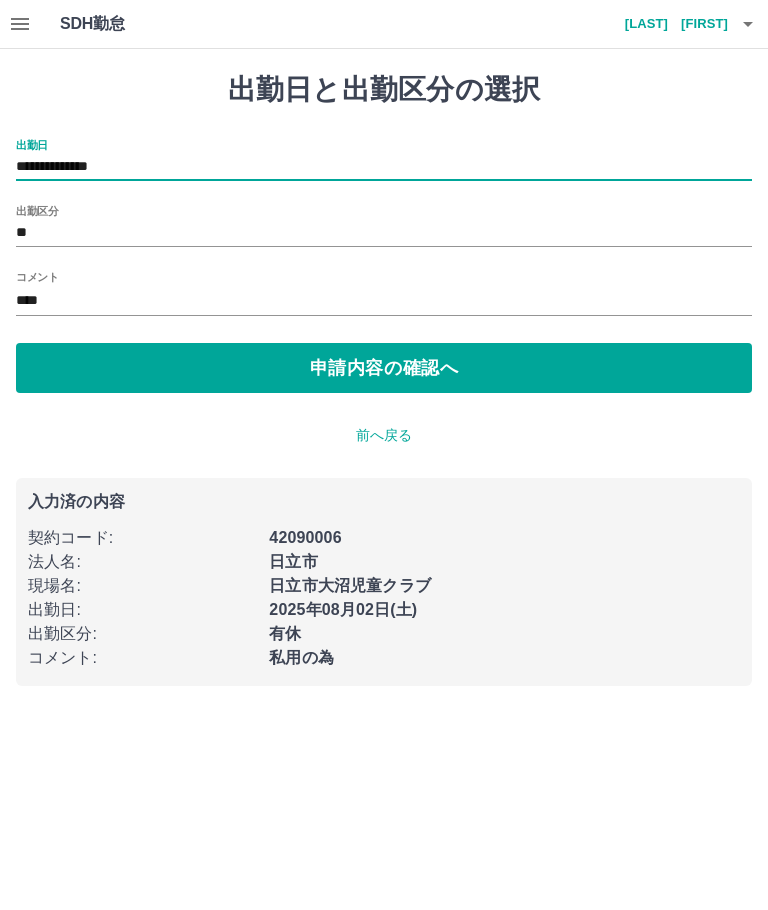 click on "申請内容の確認へ" at bounding box center [384, 368] 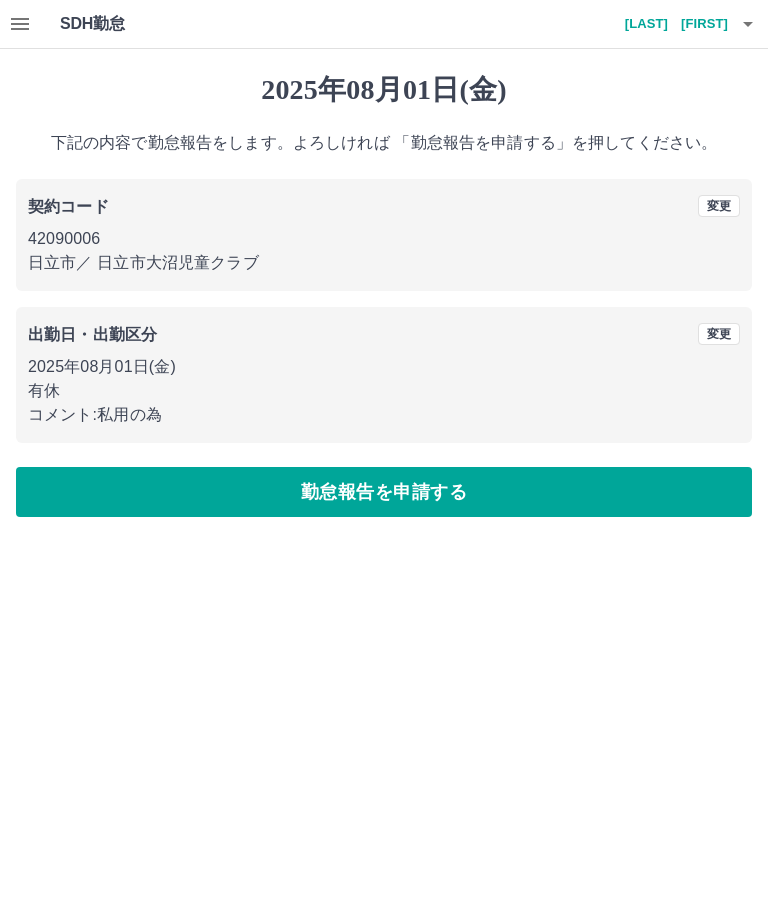 click on "勤怠報告を申請する" at bounding box center (384, 492) 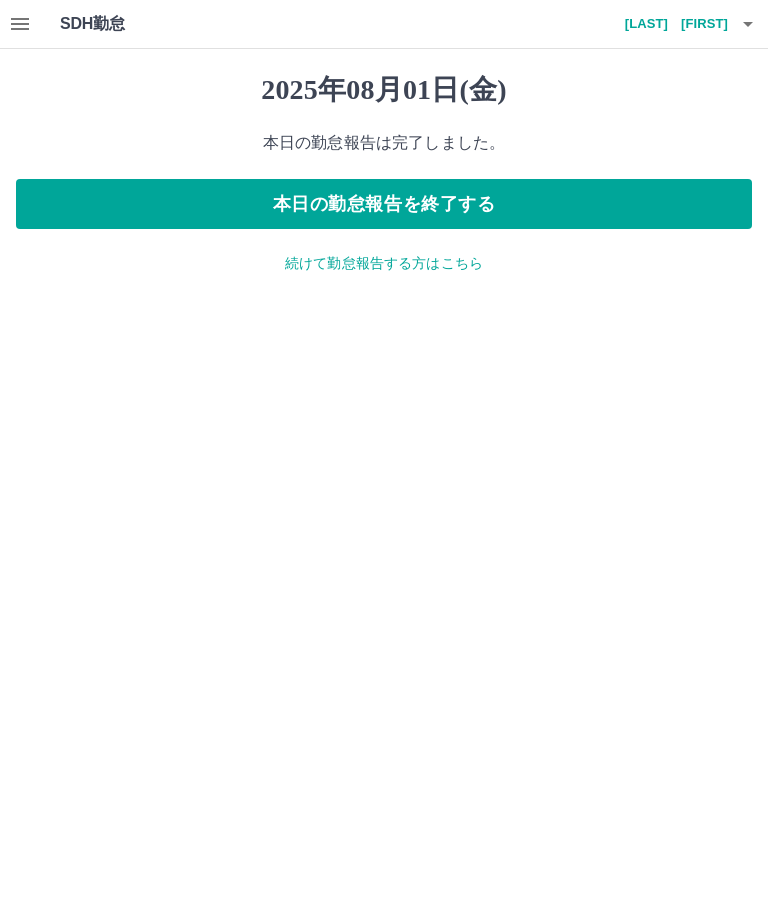 click 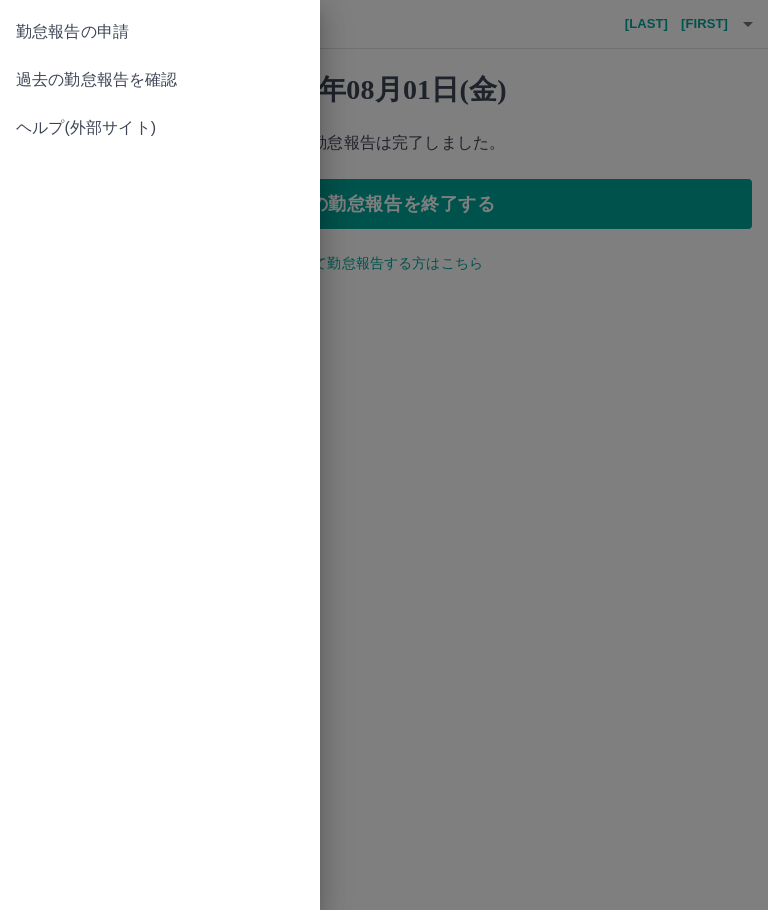 click on "過去の勤怠報告を確認" at bounding box center (160, 80) 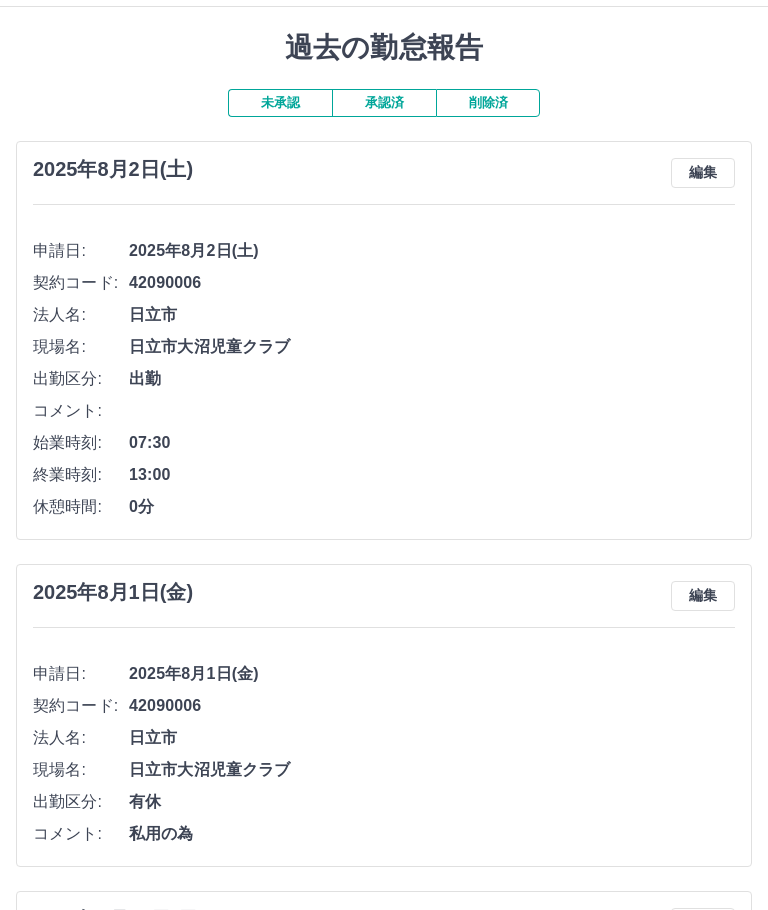 scroll, scrollTop: 0, scrollLeft: 0, axis: both 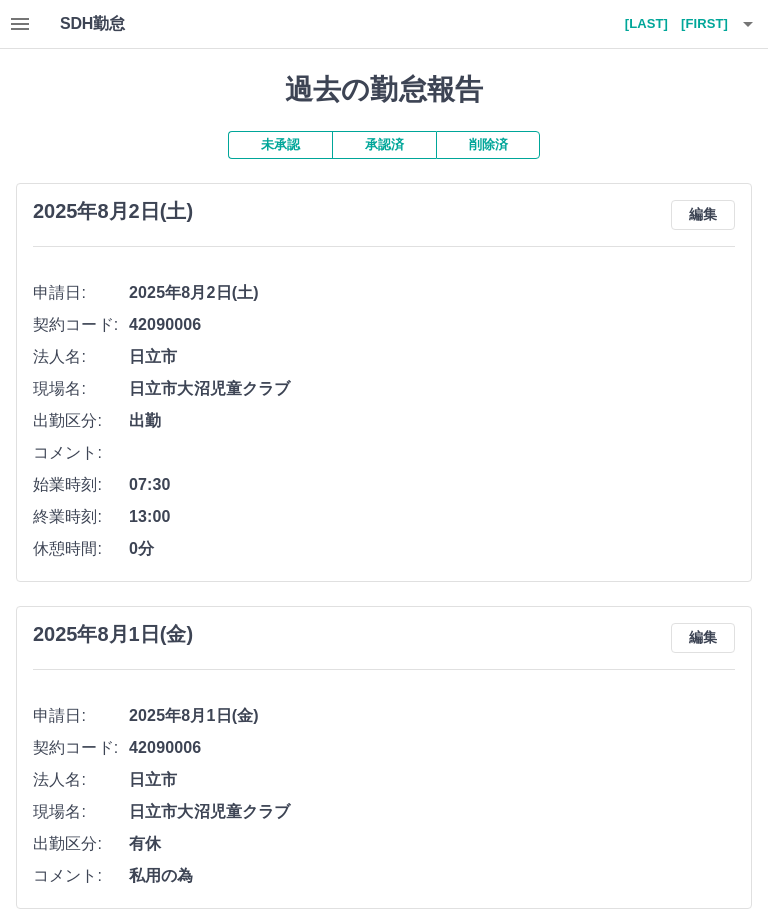 click 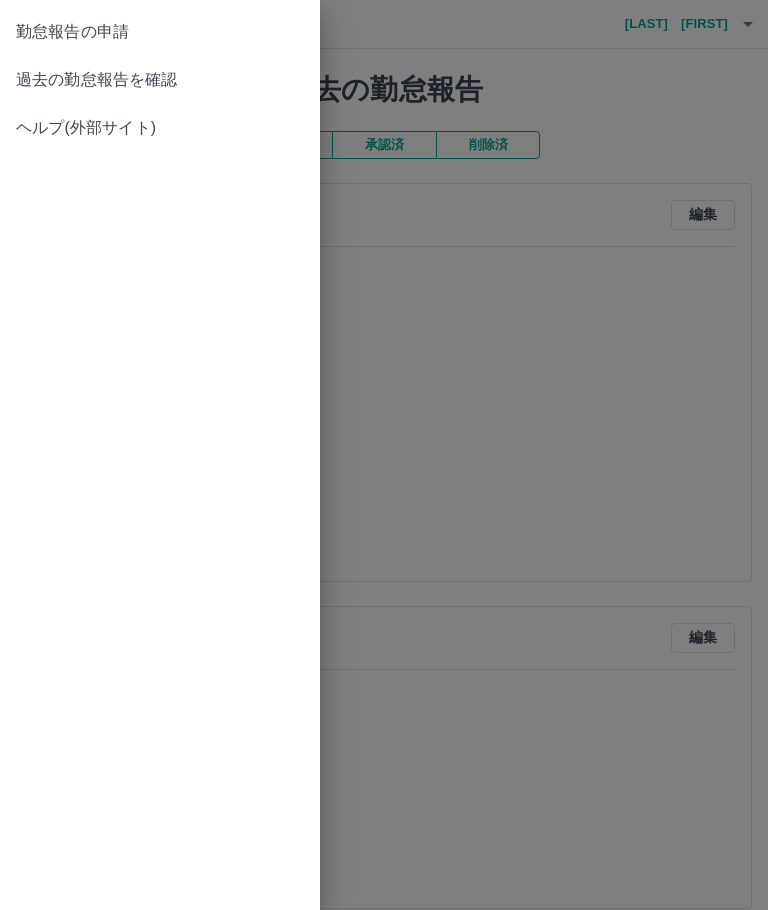 click on "勤怠報告の申請" at bounding box center [160, 32] 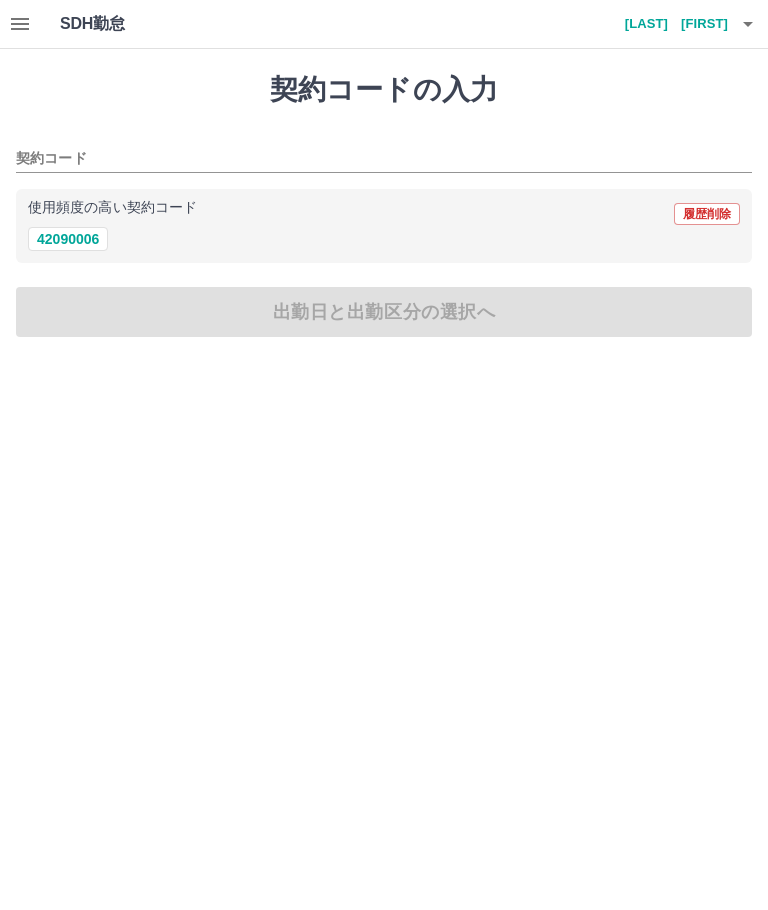 click at bounding box center [748, 24] 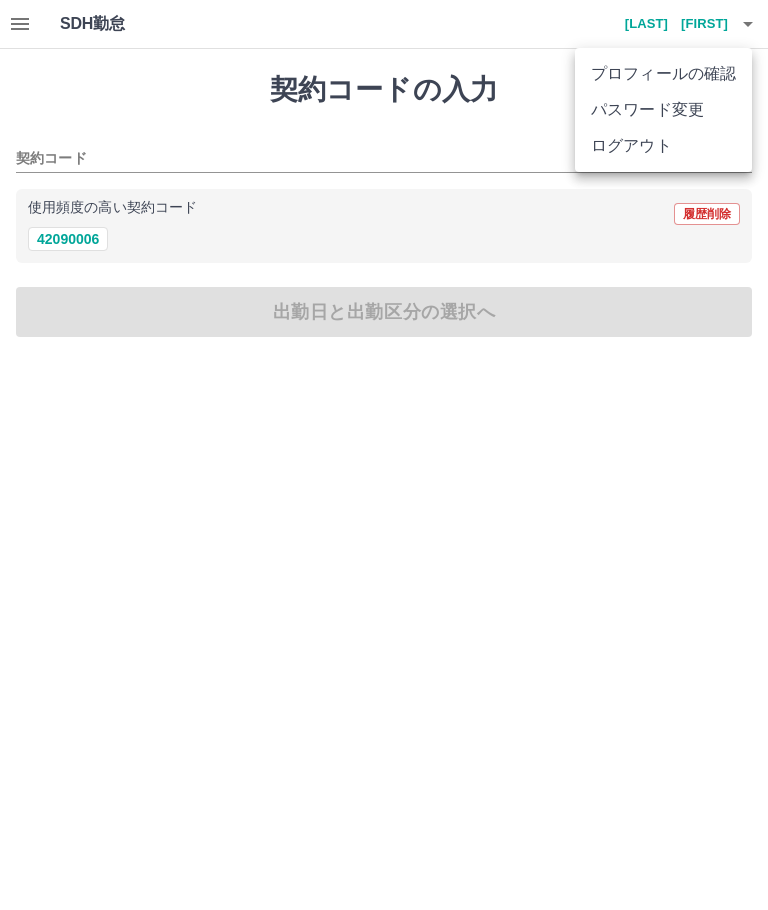 click on "ログアウト" at bounding box center [663, 146] 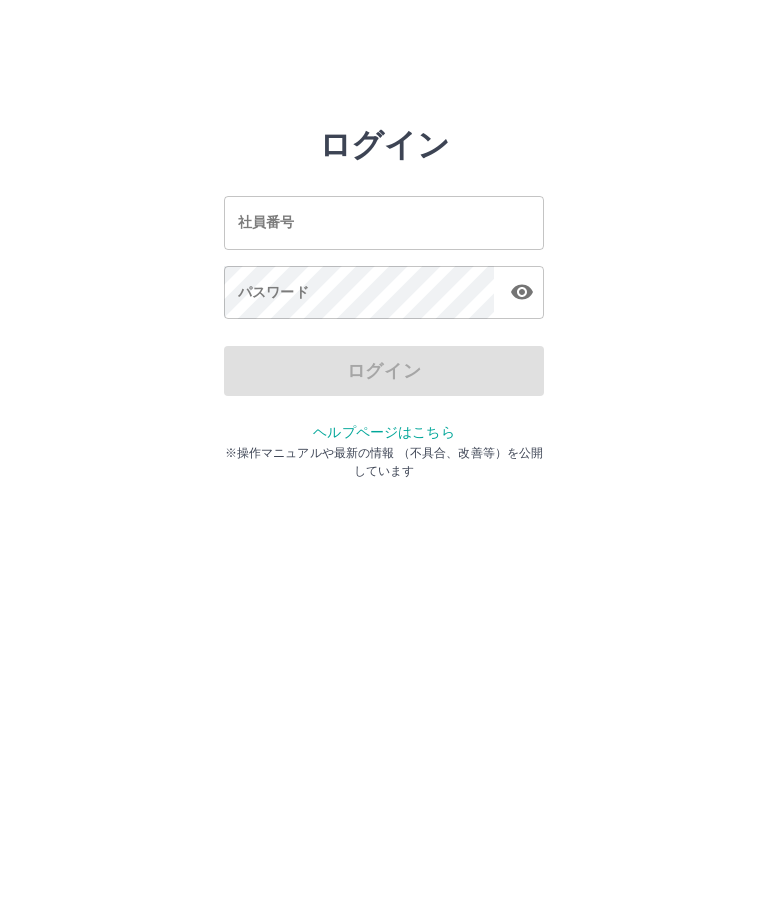 scroll, scrollTop: 0, scrollLeft: 0, axis: both 